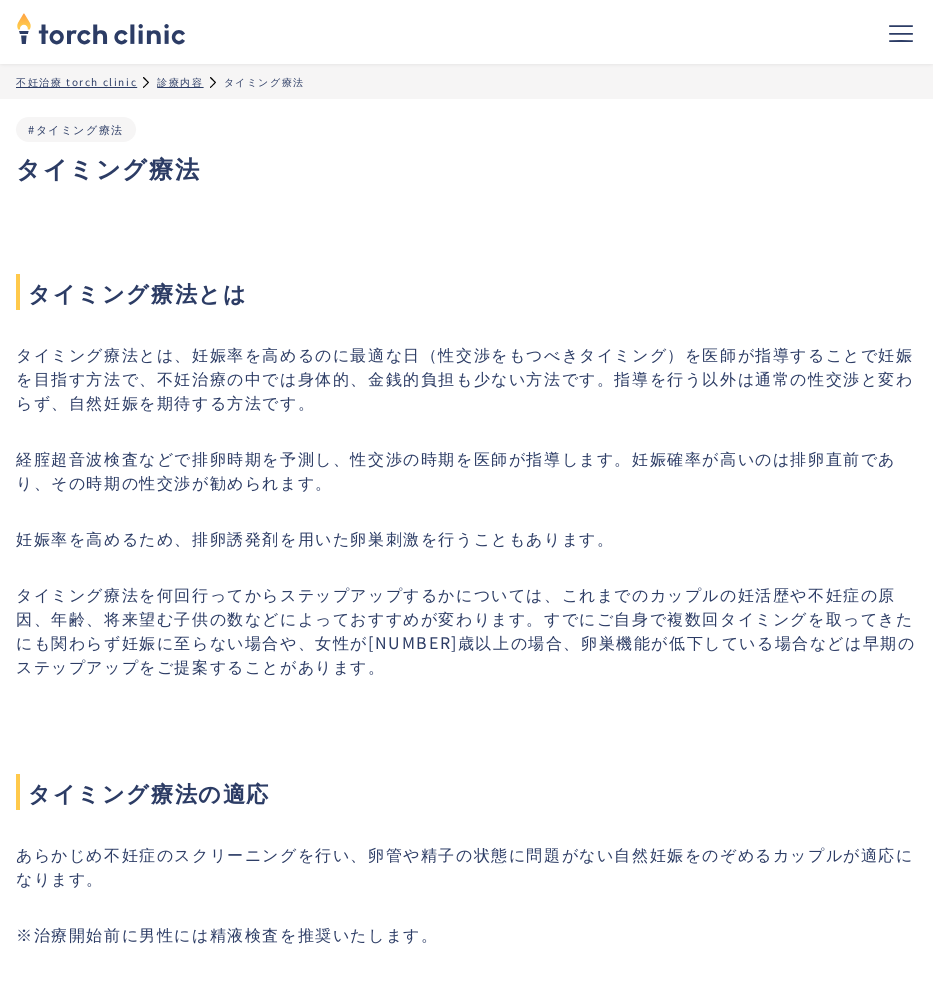 scroll, scrollTop: 0, scrollLeft: 0, axis: both 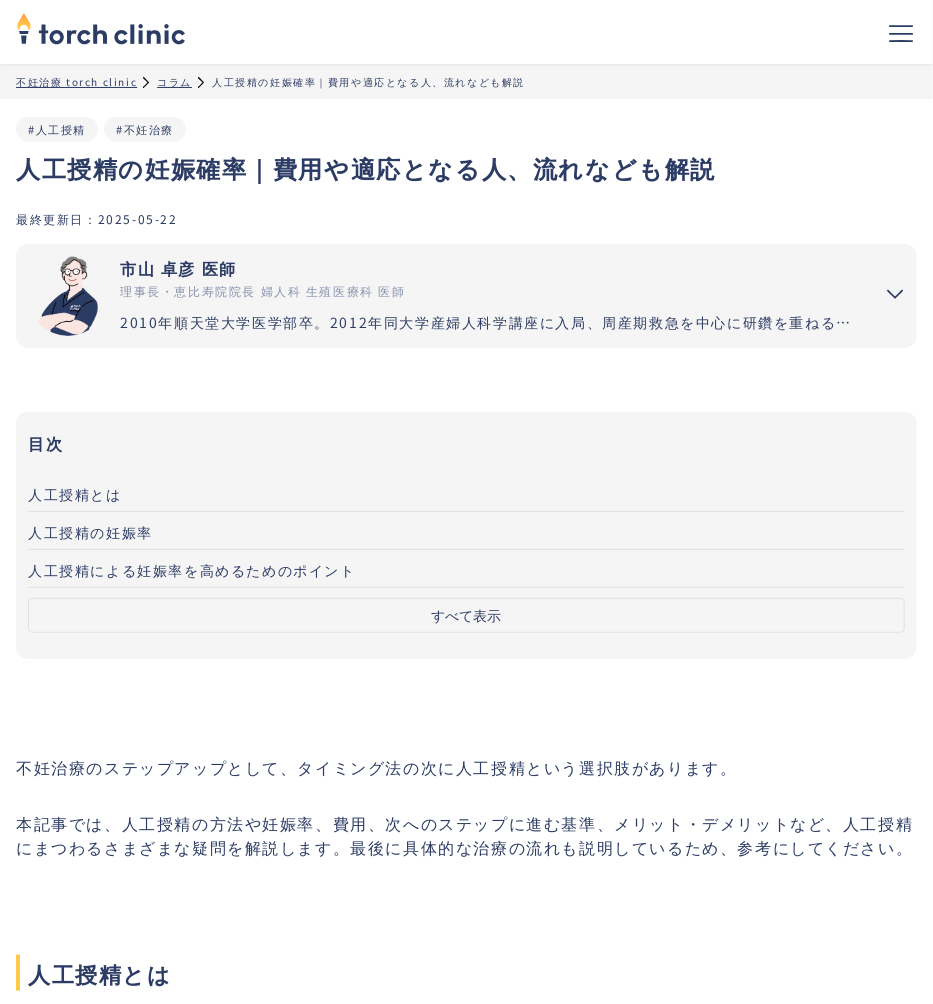 click on "すべて表示" at bounding box center [466, 615] 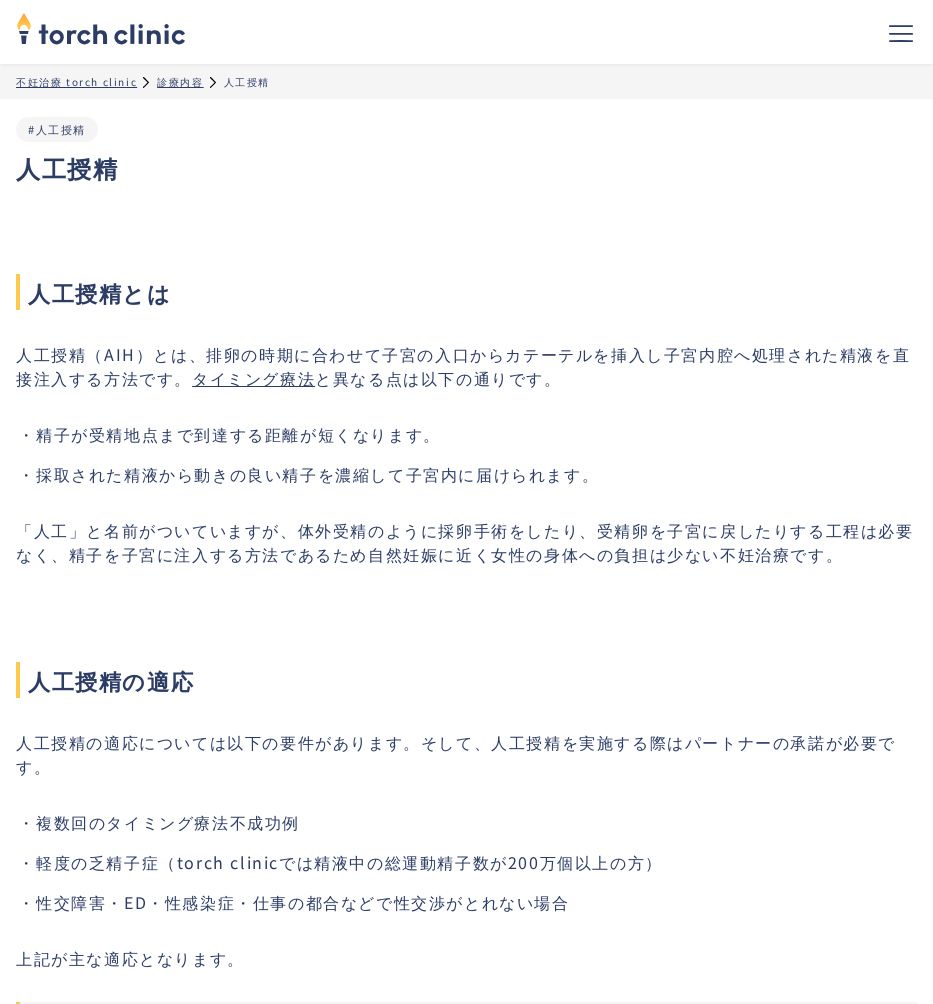 scroll, scrollTop: 0, scrollLeft: 0, axis: both 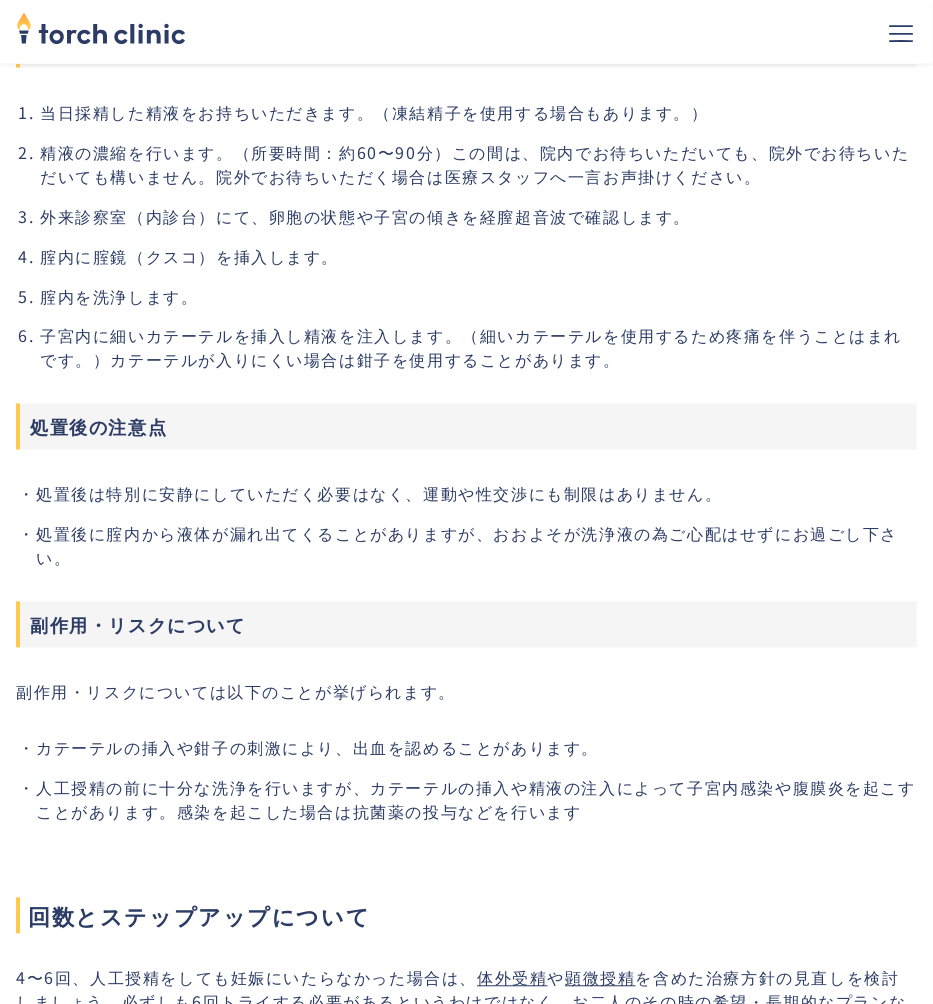 click on "処置後は特別に安静にしていただく必要はなく、運動や性交渉にも制限はありません。" at bounding box center [476, 494] 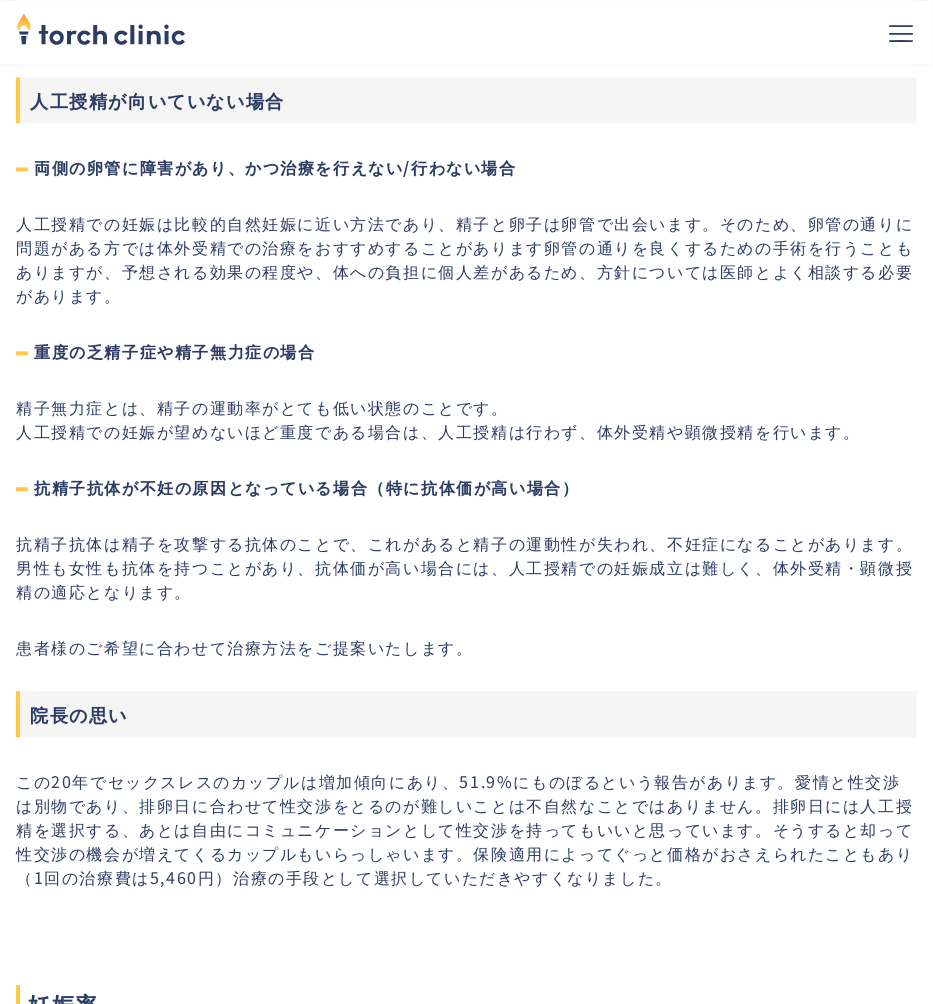 scroll, scrollTop: 1817, scrollLeft: 0, axis: vertical 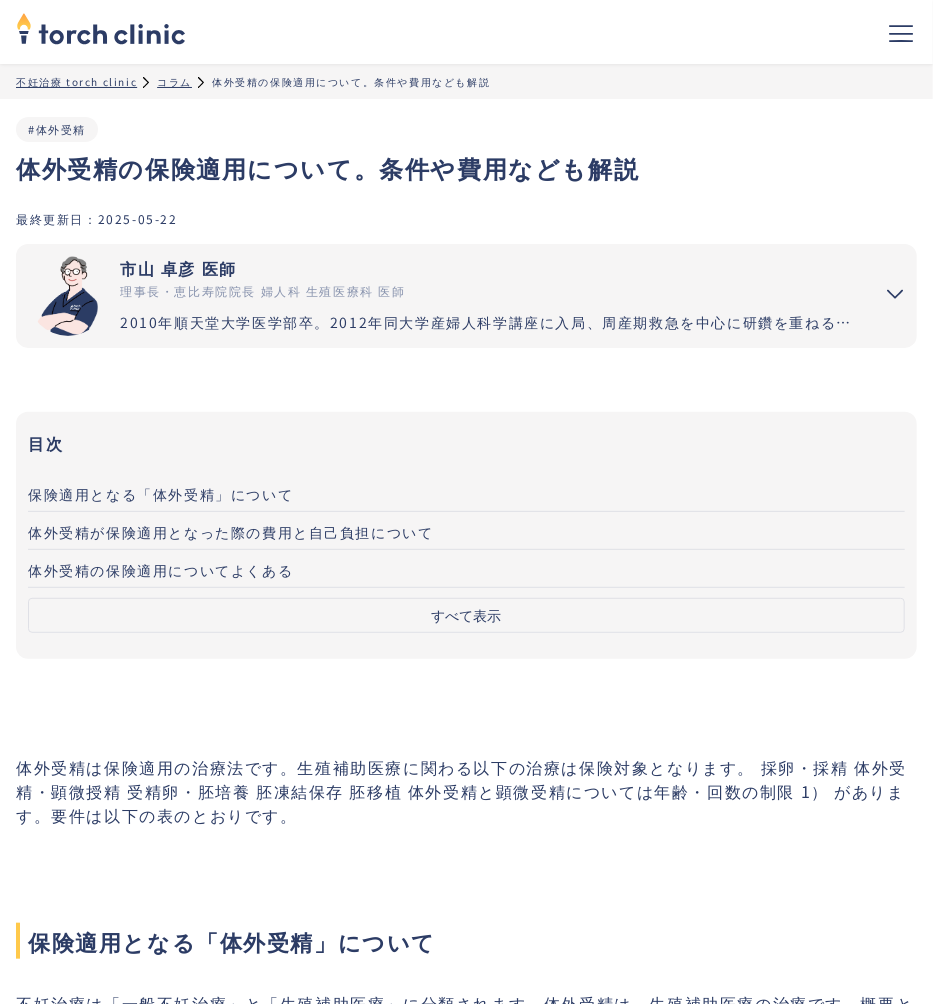 click on "すべて表示" at bounding box center [466, 615] 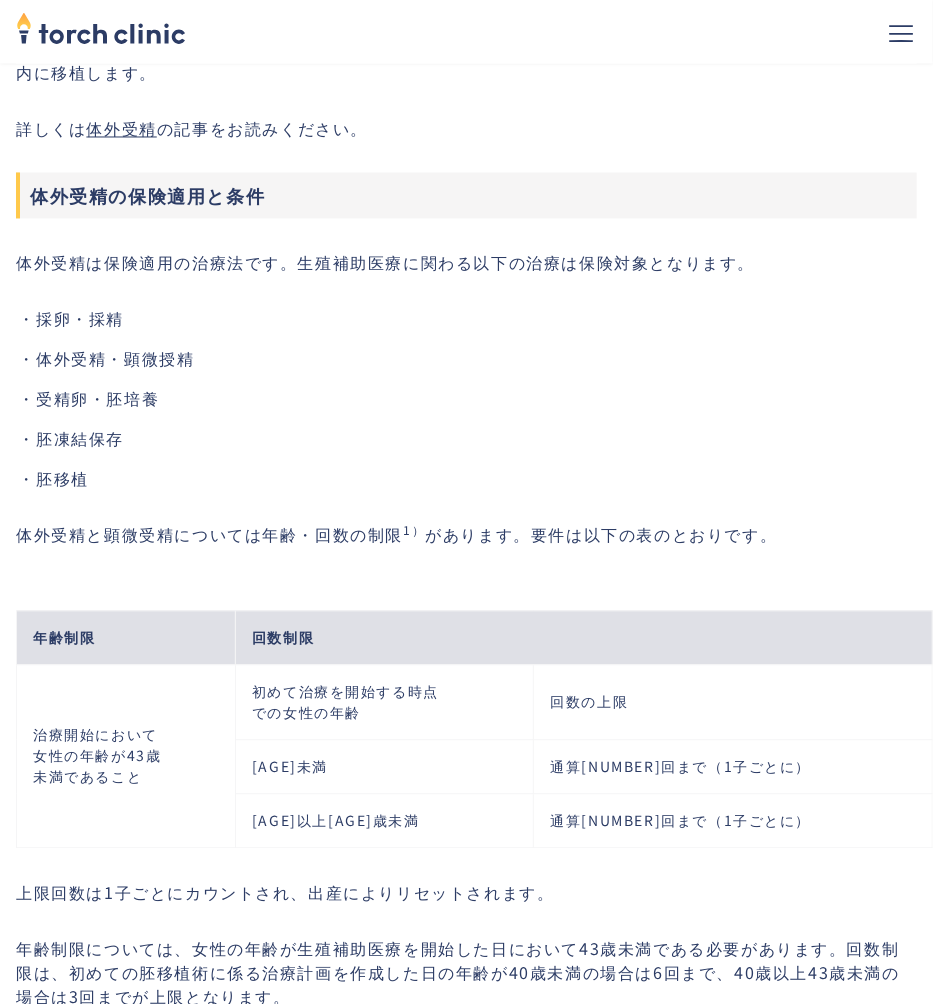 scroll, scrollTop: 1370, scrollLeft: 0, axis: vertical 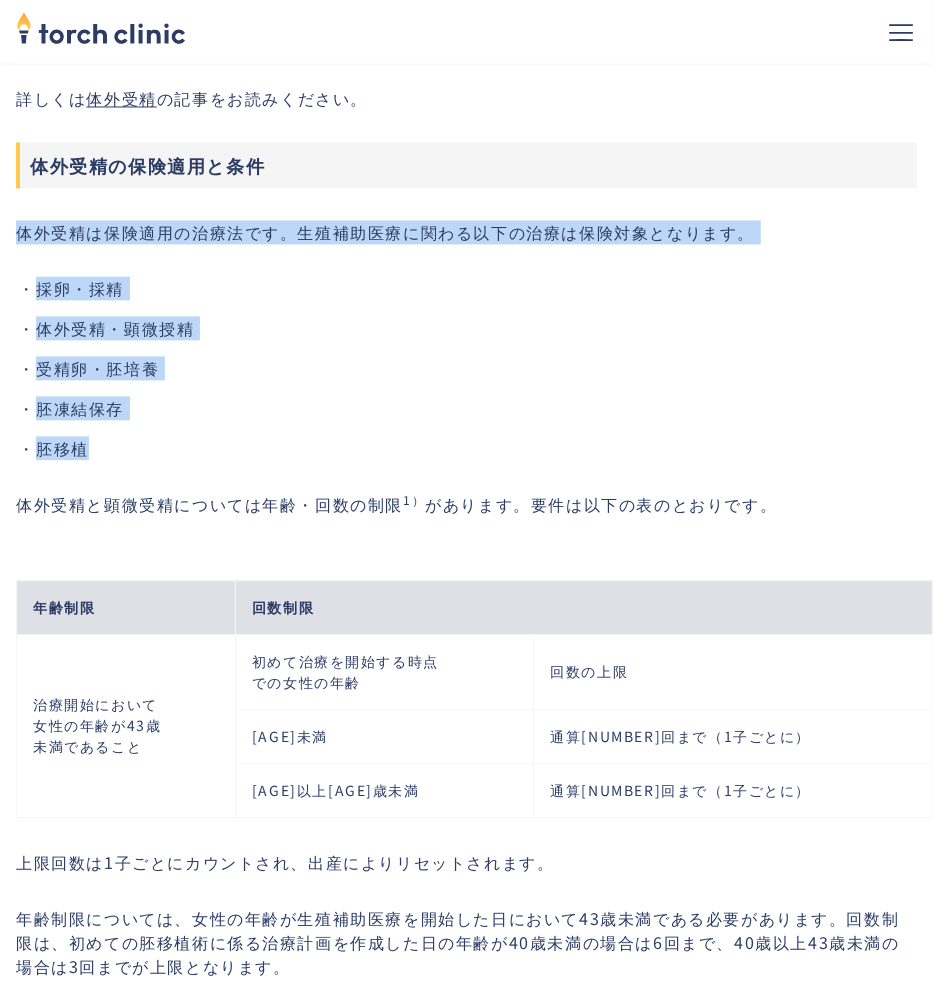 drag, startPoint x: 17, startPoint y: 249, endPoint x: 290, endPoint y: 469, distance: 350.61234 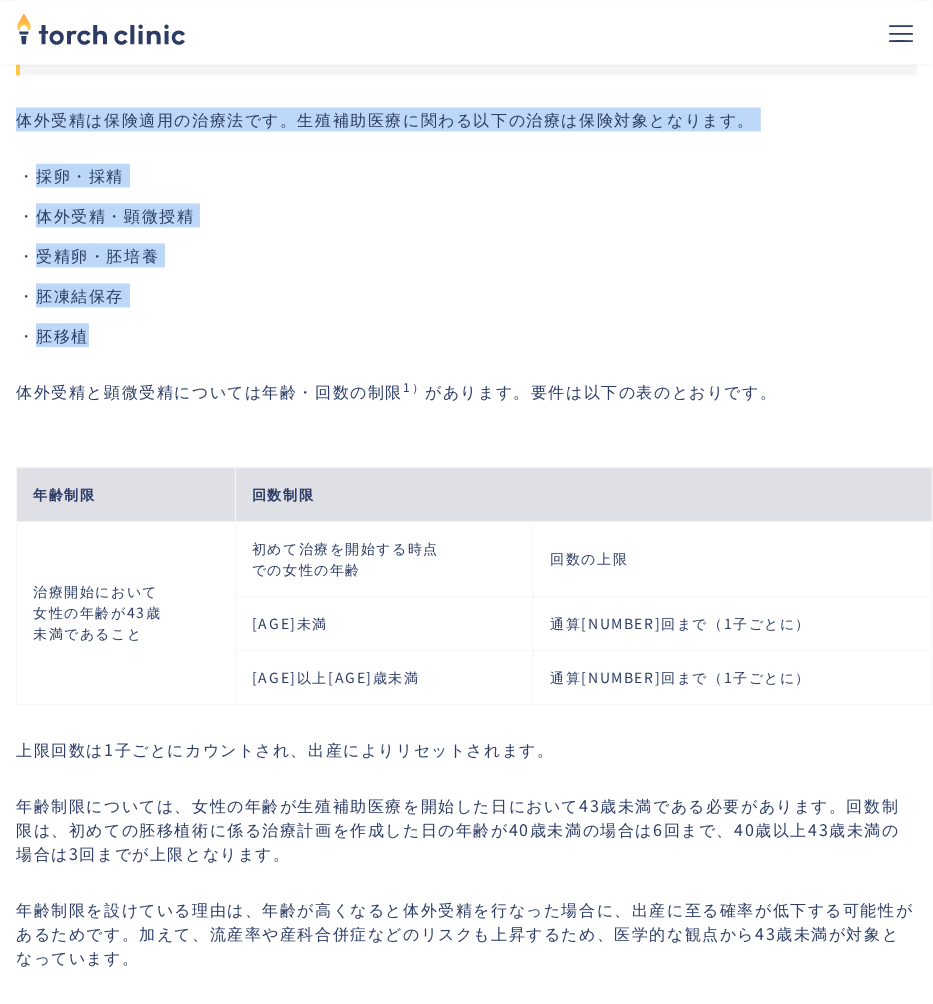 scroll, scrollTop: 1478, scrollLeft: 0, axis: vertical 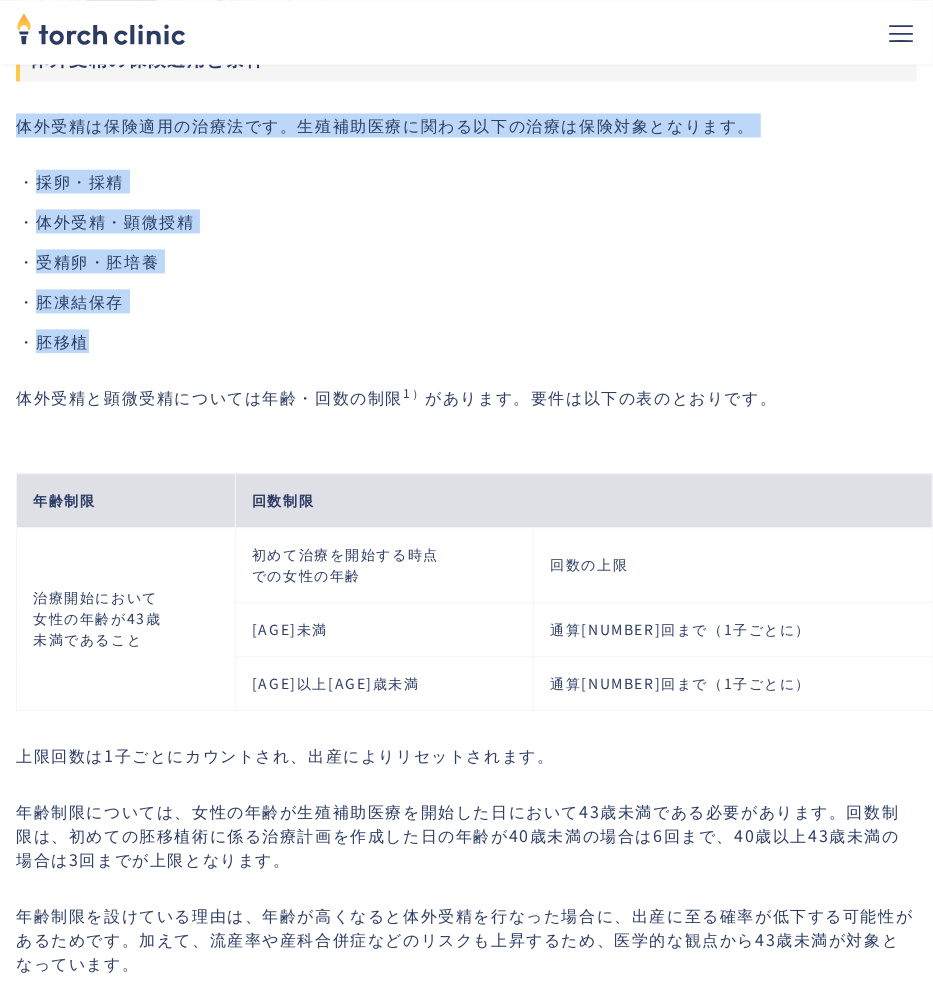 copy on "体外受精は保険適用の治療法です。生殖補助医療に関わる以下の治療は保険対象となります。 採卵・採精 体外受精・顕微授精 受精卵・胚培養 胚凍結保存 胚移植" 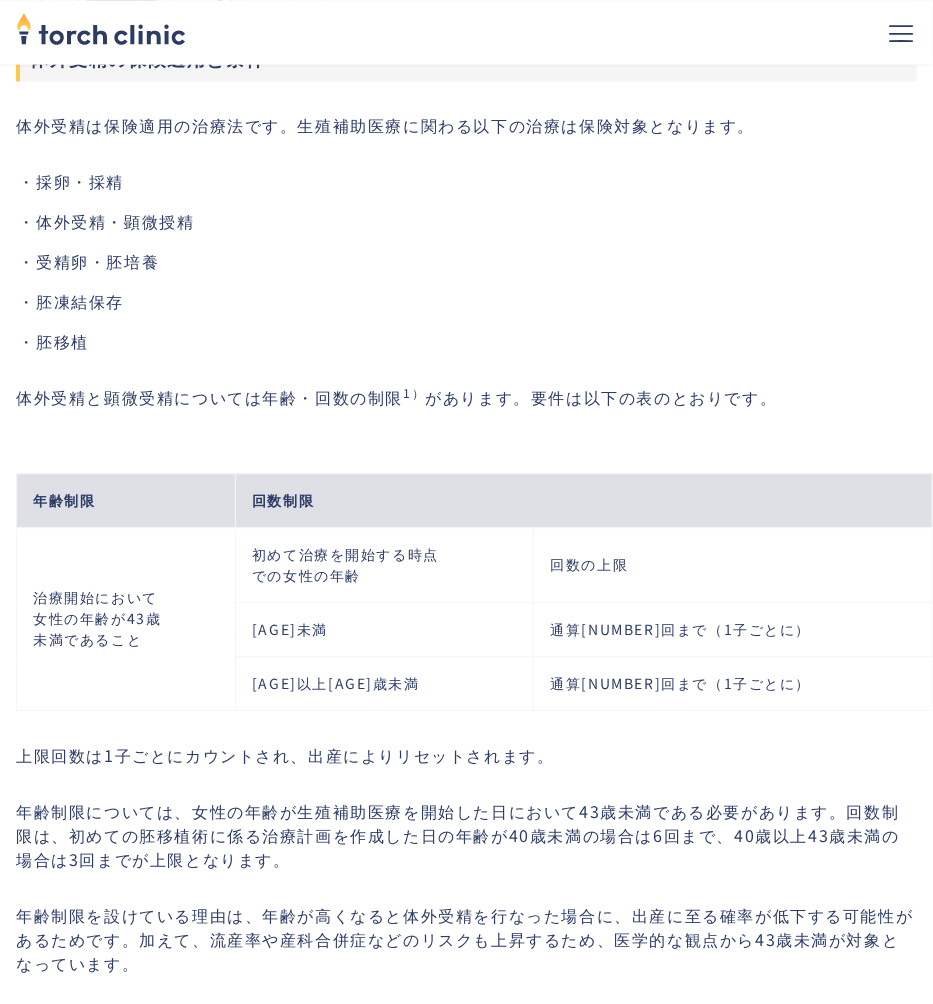 click on "採卵・採精 体外受精・顕微授精 受精卵・胚培養 胚凍結保存 胚移植" at bounding box center [466, 261] 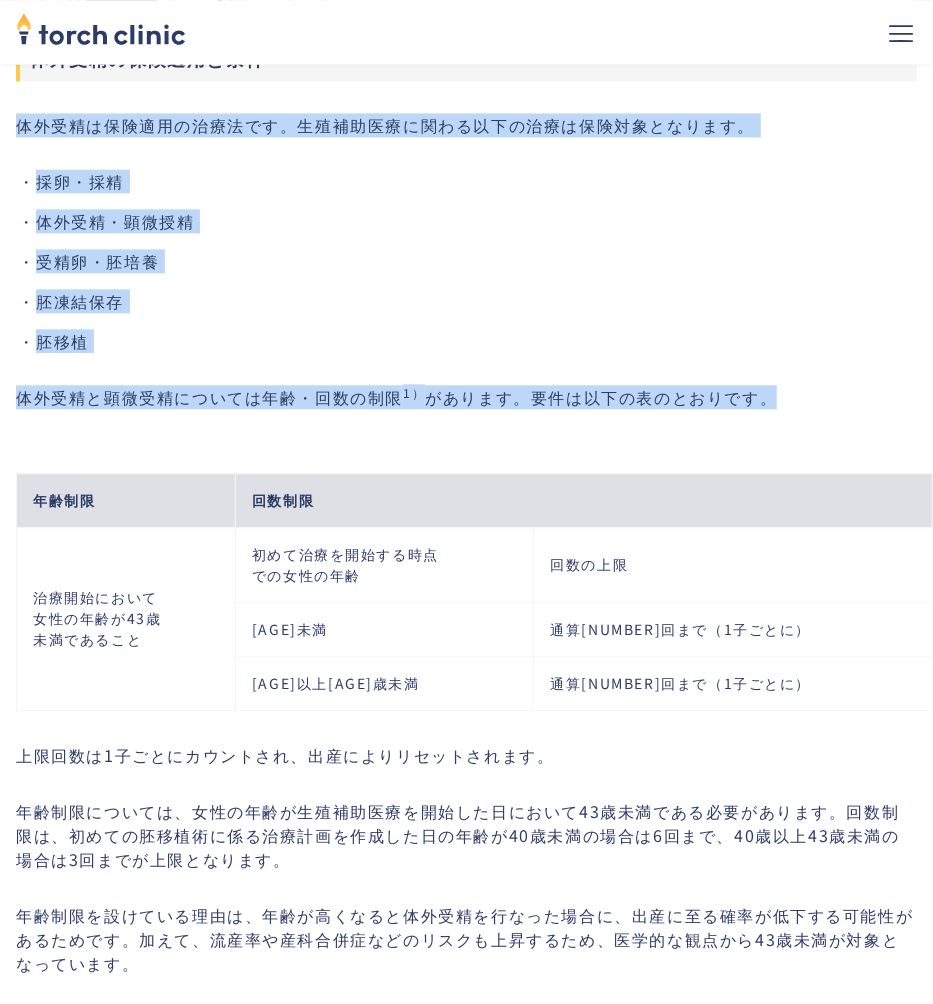 drag, startPoint x: 16, startPoint y: 143, endPoint x: 770, endPoint y: 416, distance: 801.9009 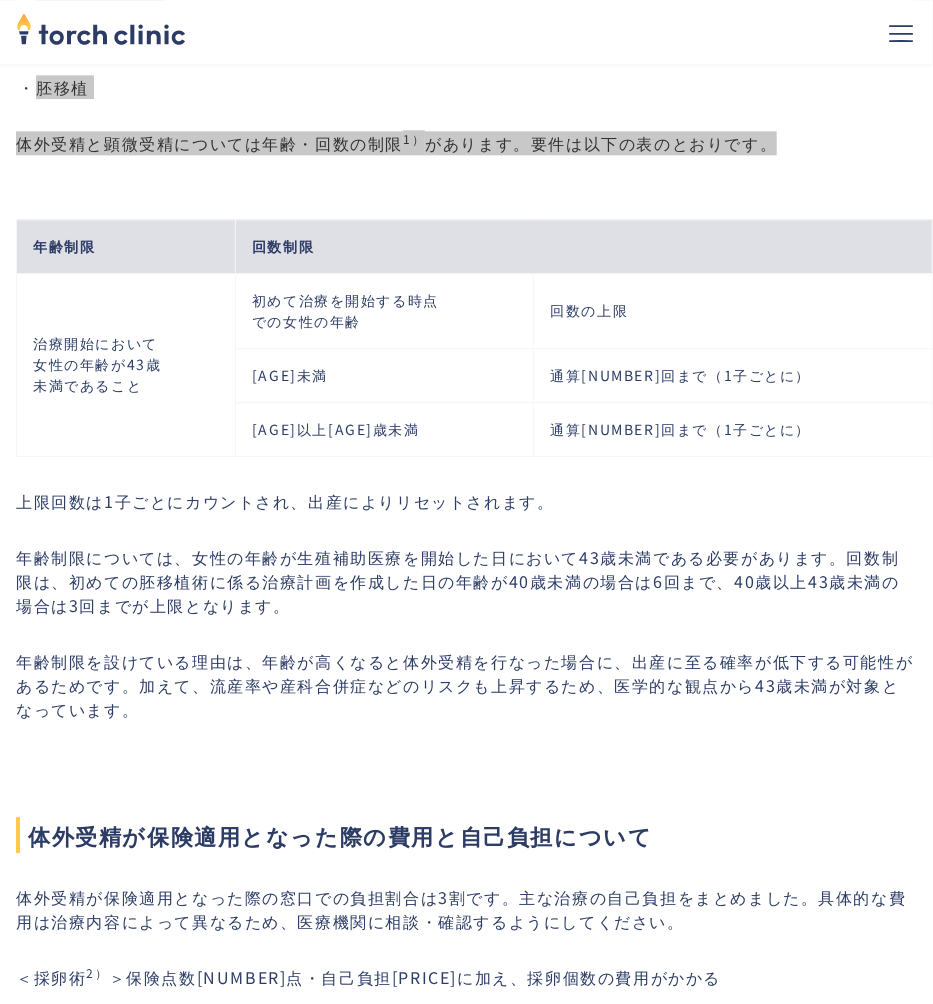 scroll, scrollTop: 1745, scrollLeft: 0, axis: vertical 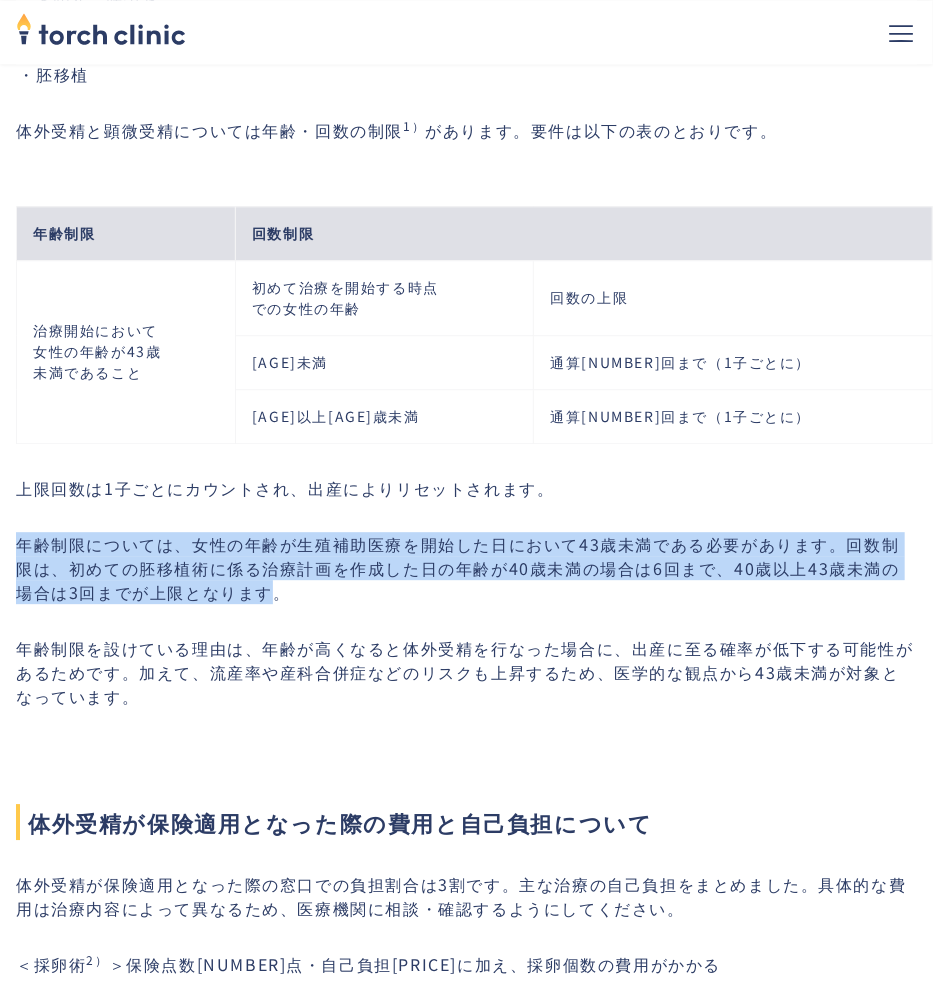 drag, startPoint x: 219, startPoint y: 614, endPoint x: 20, endPoint y: 558, distance: 206.7293 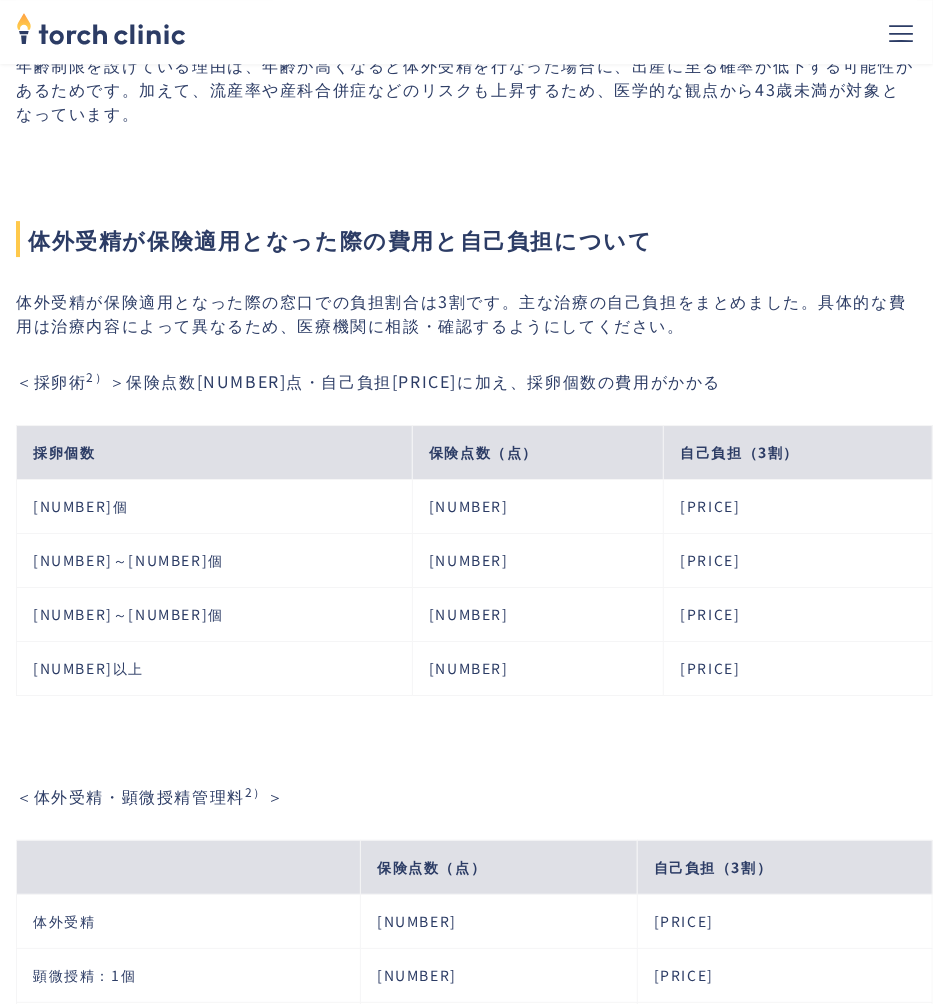 scroll, scrollTop: 2336, scrollLeft: 0, axis: vertical 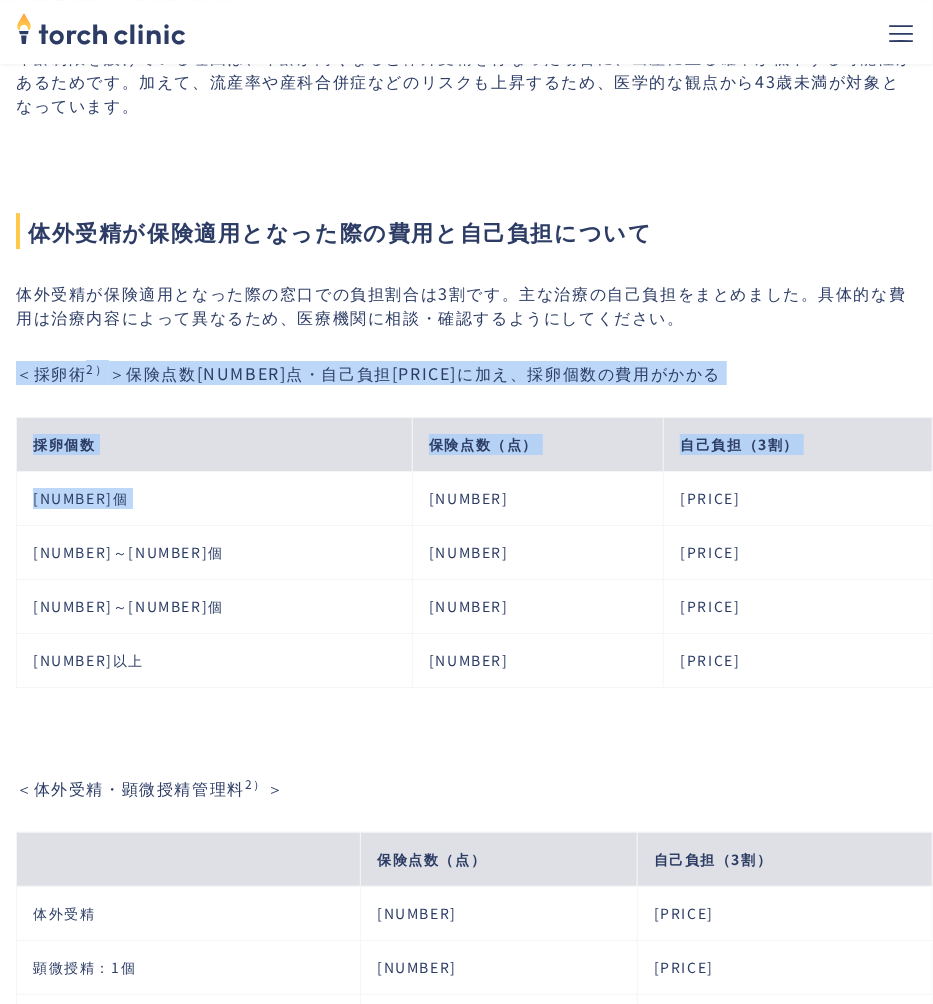 drag, startPoint x: 21, startPoint y: 389, endPoint x: 330, endPoint y: 501, distance: 328.67157 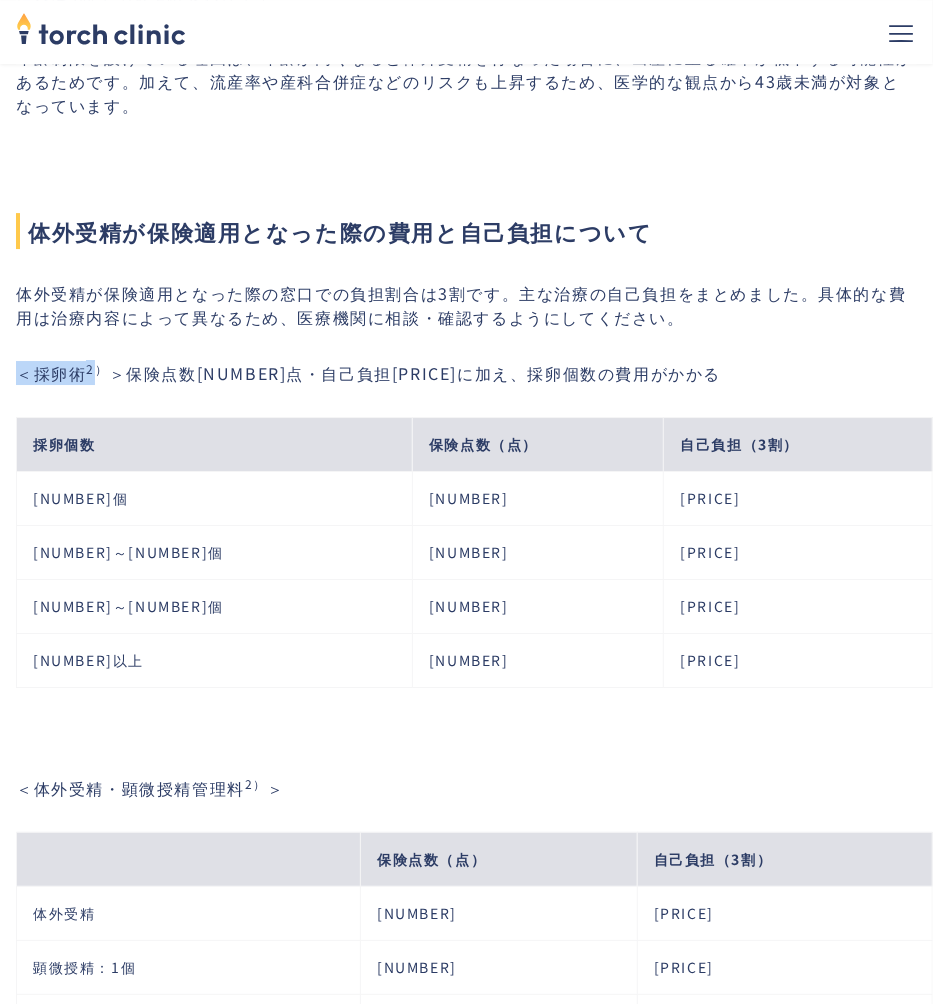 drag, startPoint x: 16, startPoint y: 387, endPoint x: 100, endPoint y: 392, distance: 84.14868 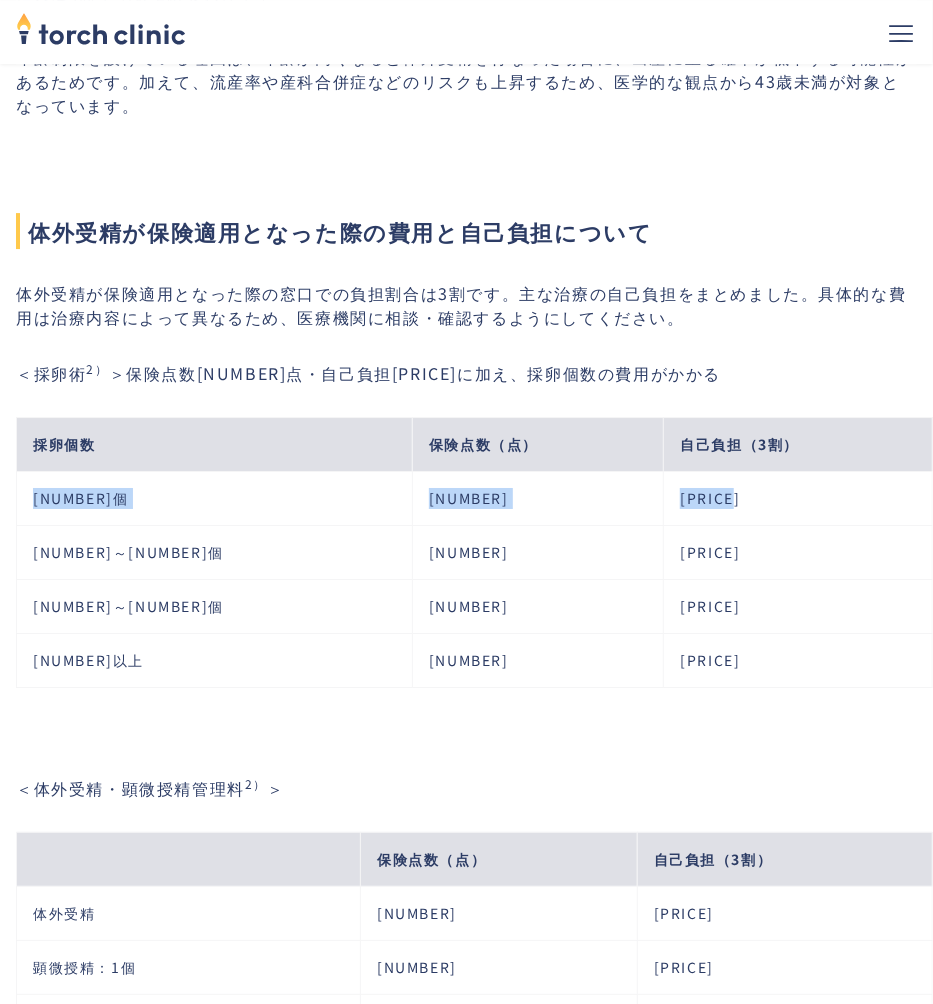 drag, startPoint x: 29, startPoint y: 512, endPoint x: 739, endPoint y: 527, distance: 710.15845 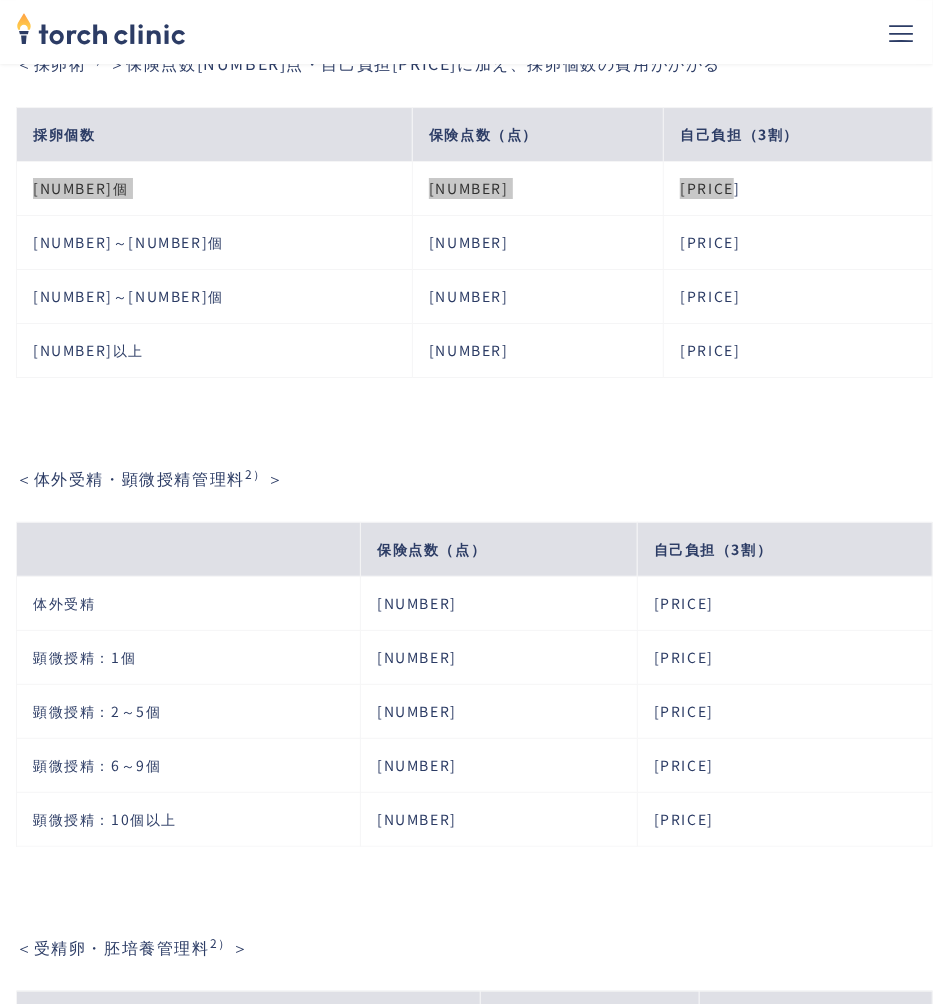 scroll, scrollTop: 2648, scrollLeft: 0, axis: vertical 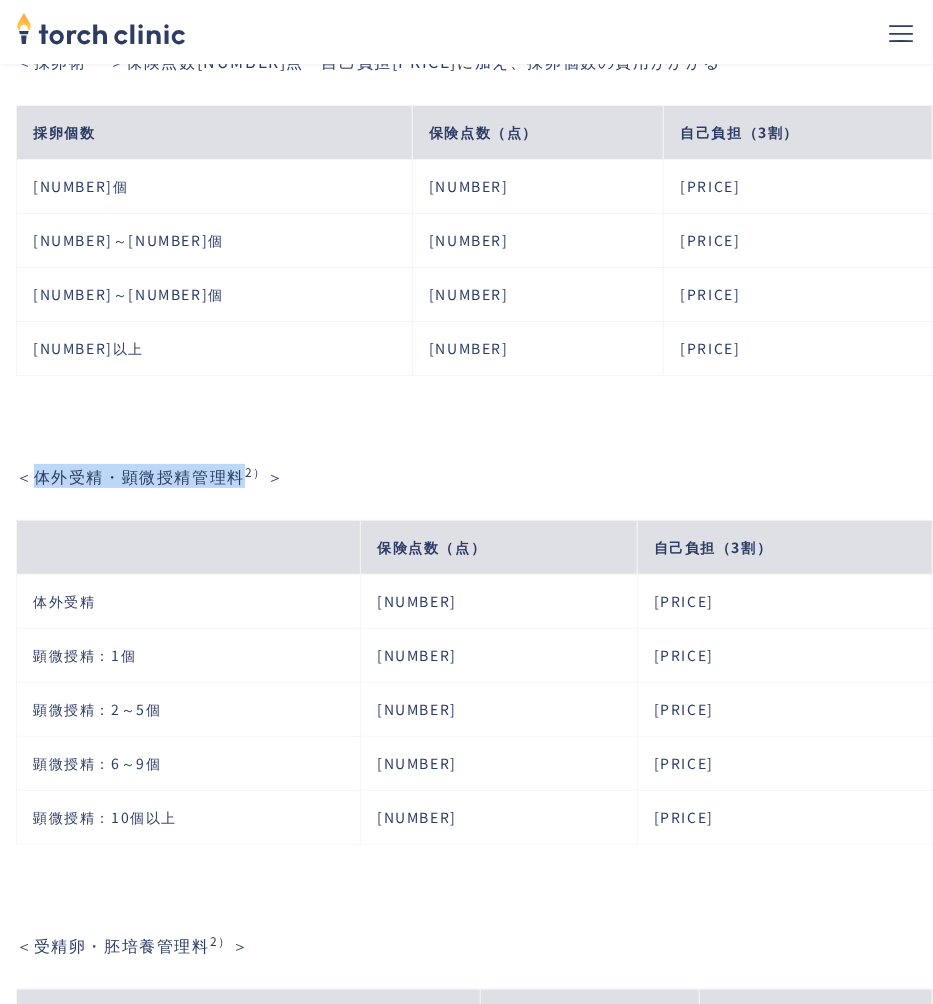 drag, startPoint x: 31, startPoint y: 492, endPoint x: 245, endPoint y: 496, distance: 214.03738 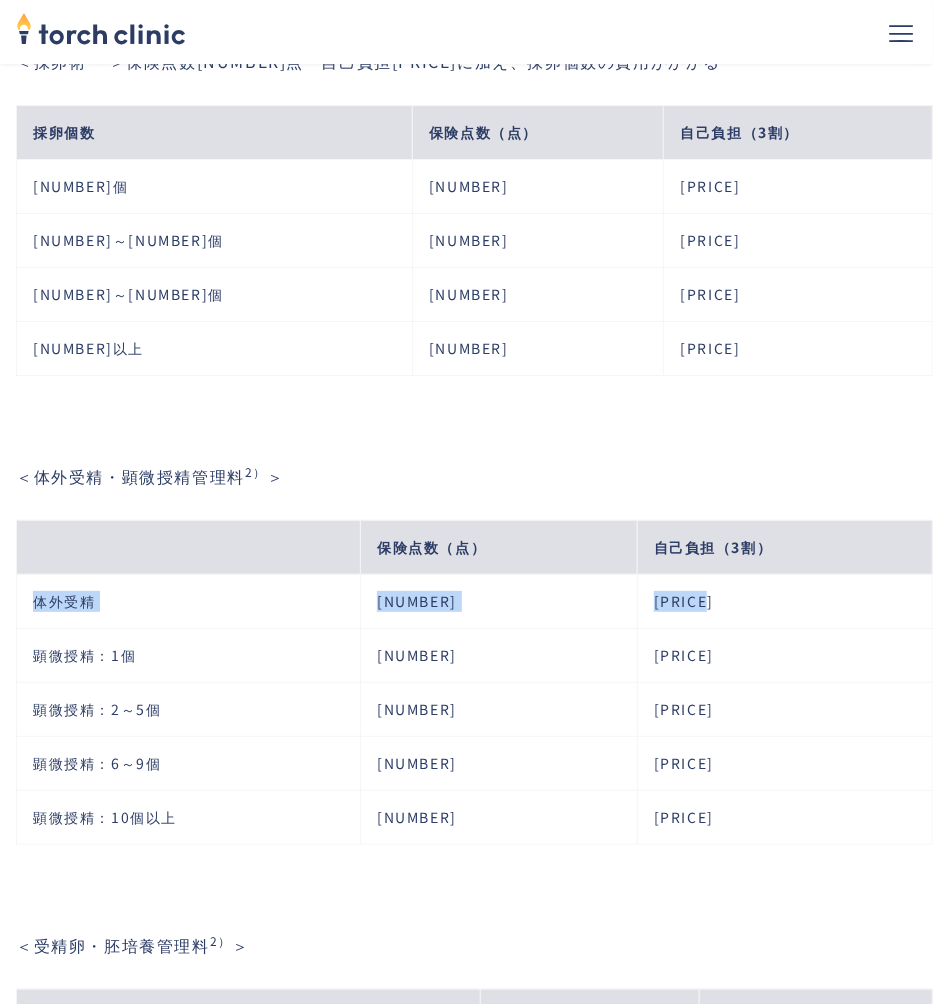 drag, startPoint x: 33, startPoint y: 611, endPoint x: 761, endPoint y: 630, distance: 728.2479 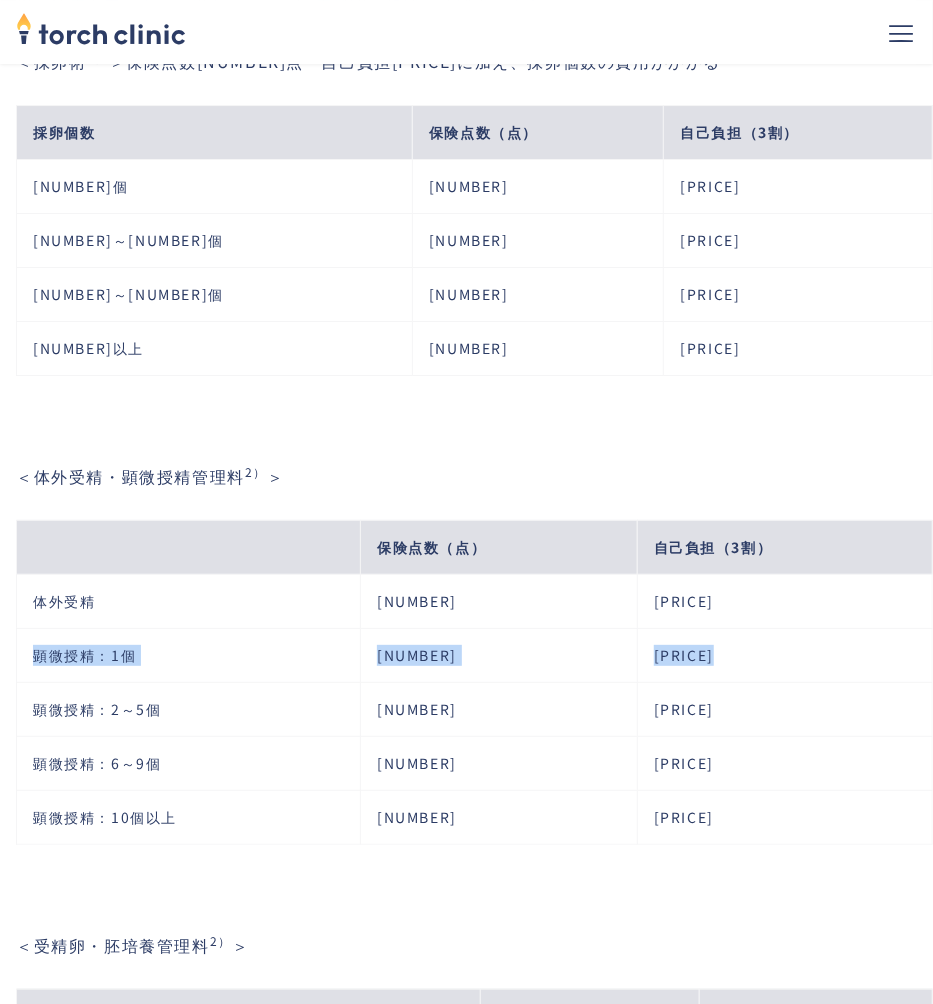 drag, startPoint x: 34, startPoint y: 667, endPoint x: 739, endPoint y: 675, distance: 705.0454 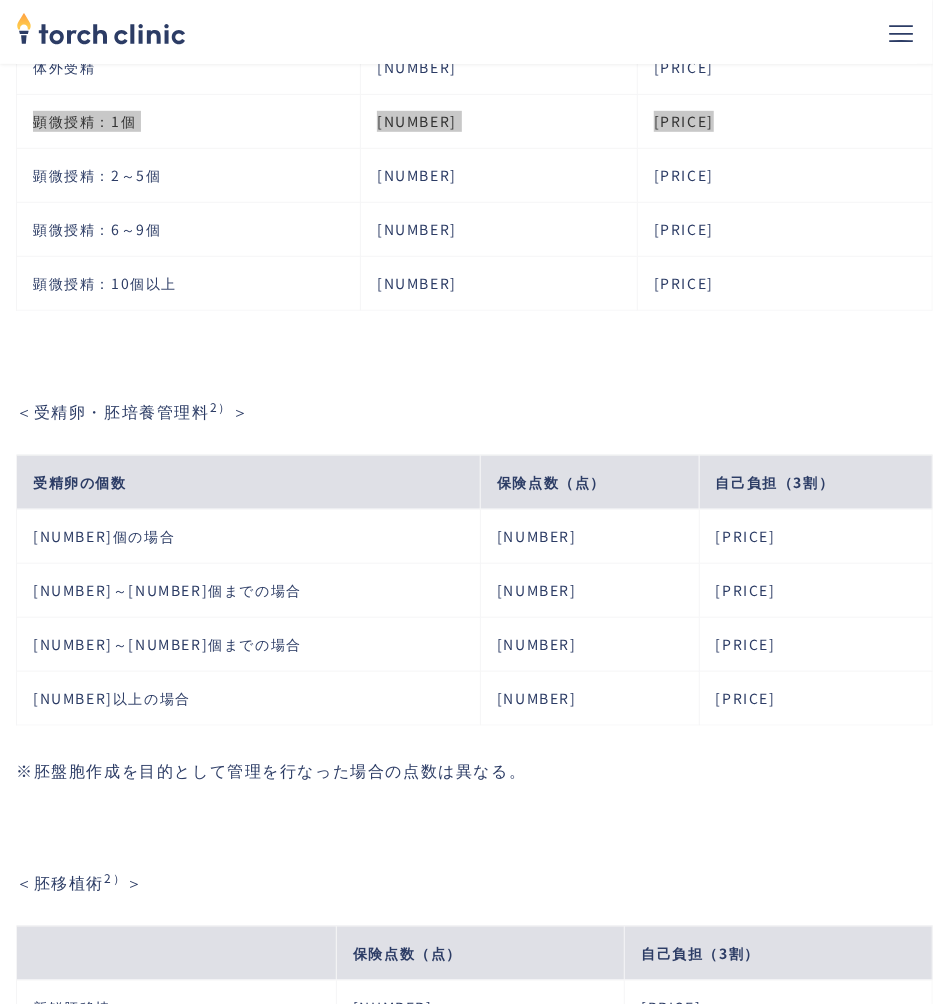 scroll, scrollTop: 3184, scrollLeft: 0, axis: vertical 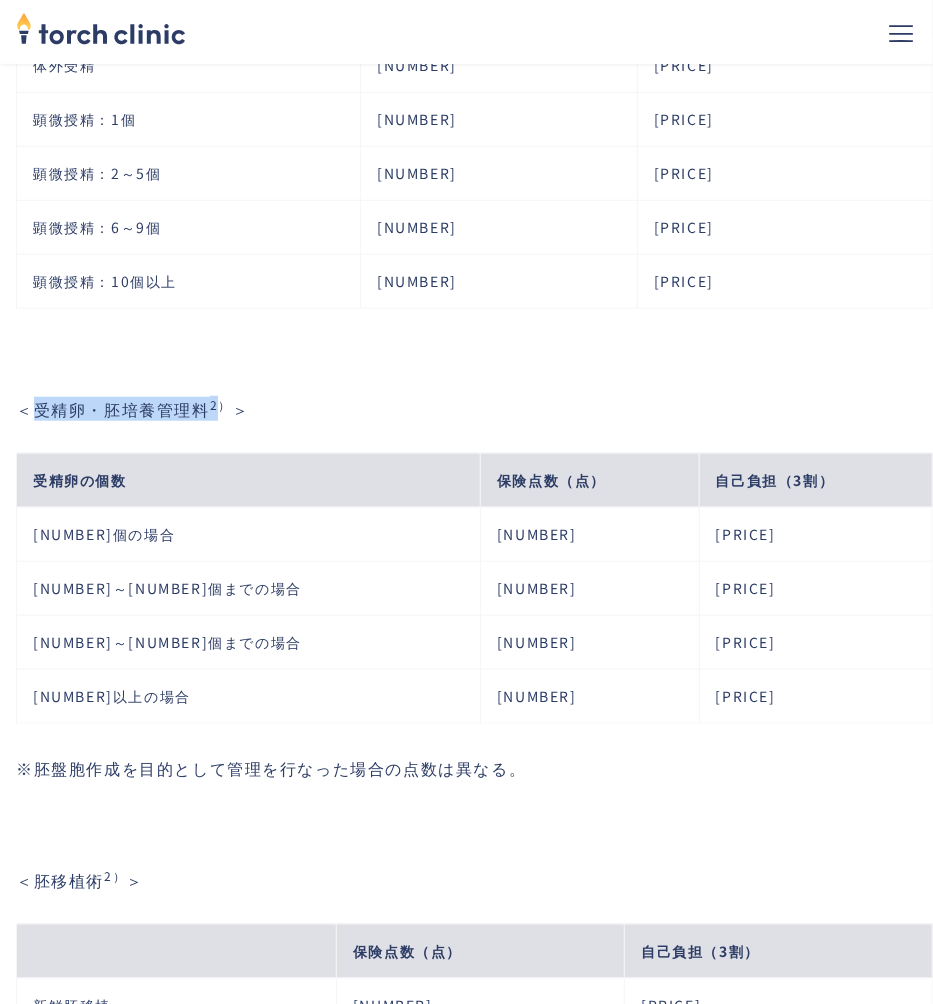drag, startPoint x: 34, startPoint y: 415, endPoint x: 220, endPoint y: 423, distance: 186.17197 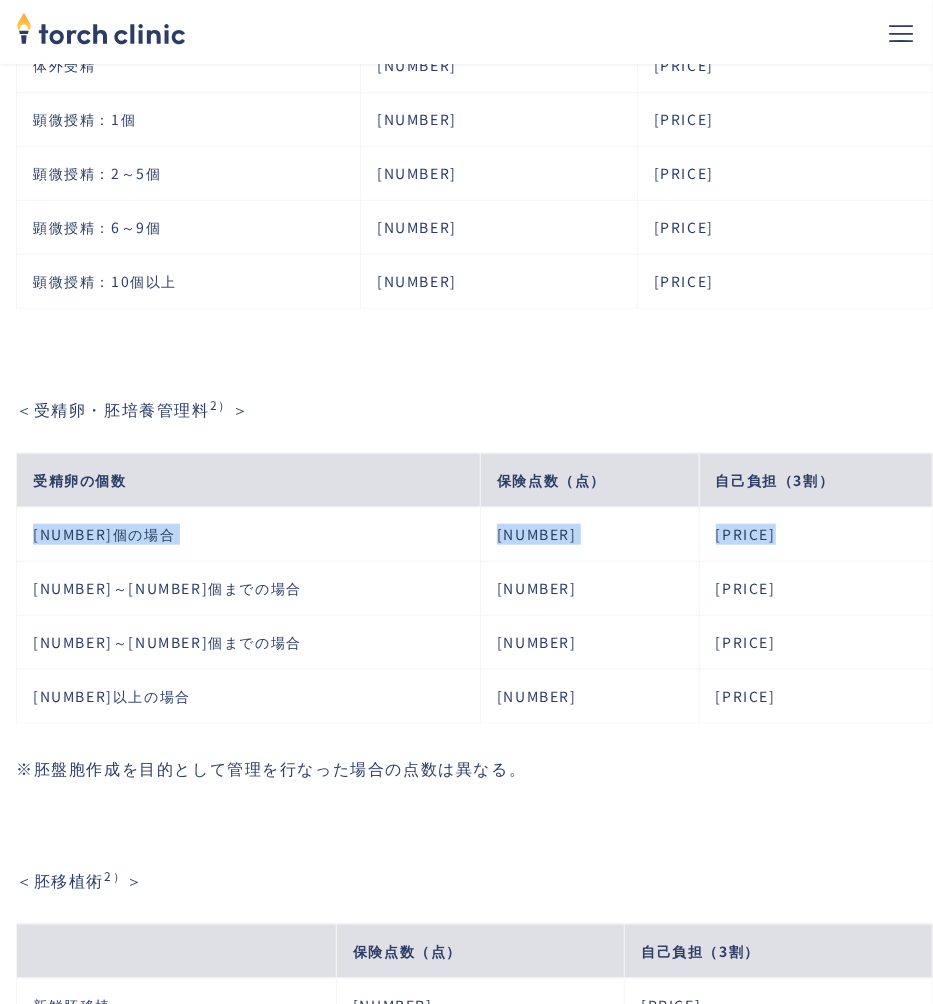 drag, startPoint x: 29, startPoint y: 543, endPoint x: 744, endPoint y: 557, distance: 715.137 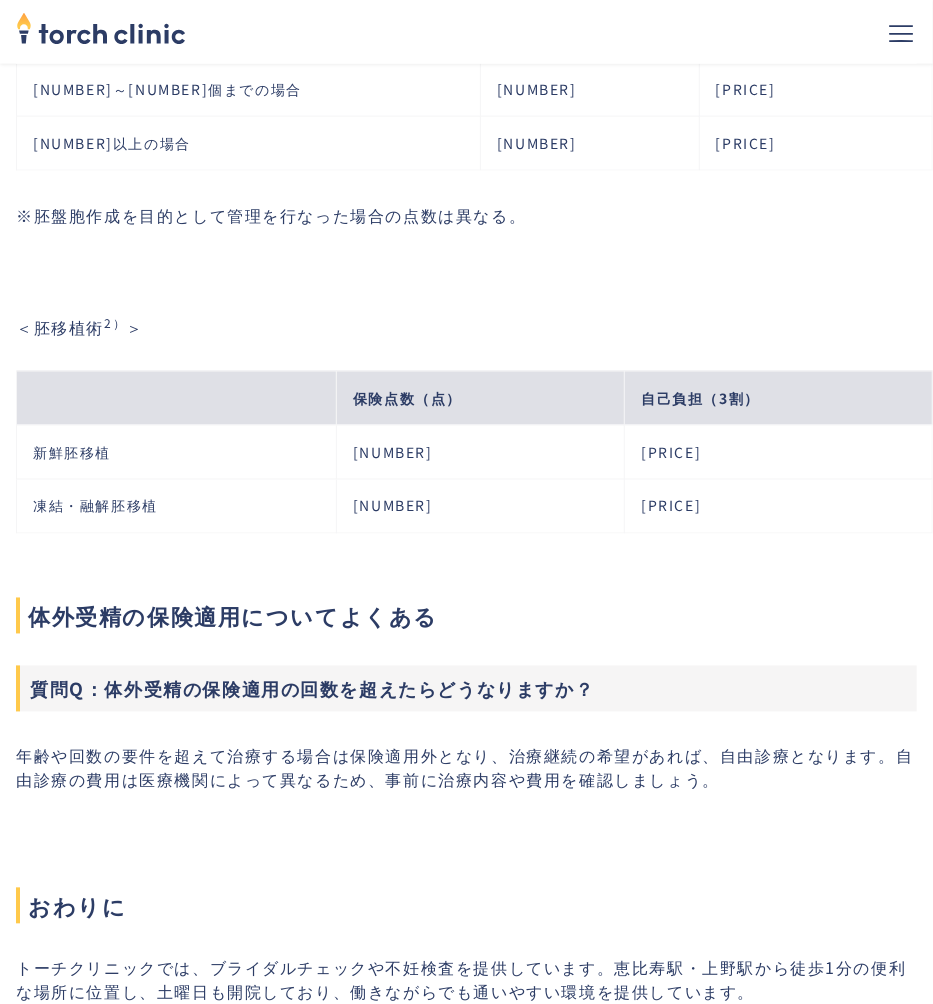scroll, scrollTop: 3740, scrollLeft: 0, axis: vertical 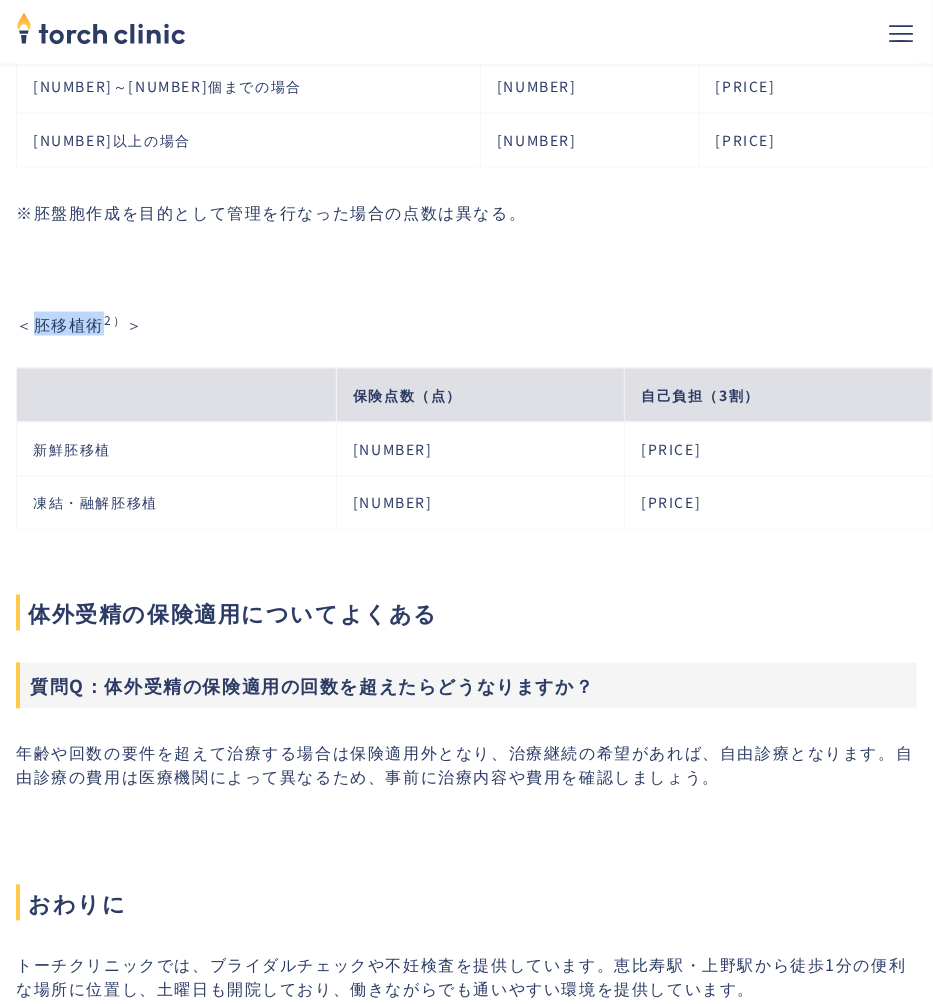 drag, startPoint x: 36, startPoint y: 329, endPoint x: 100, endPoint y: 332, distance: 64.070274 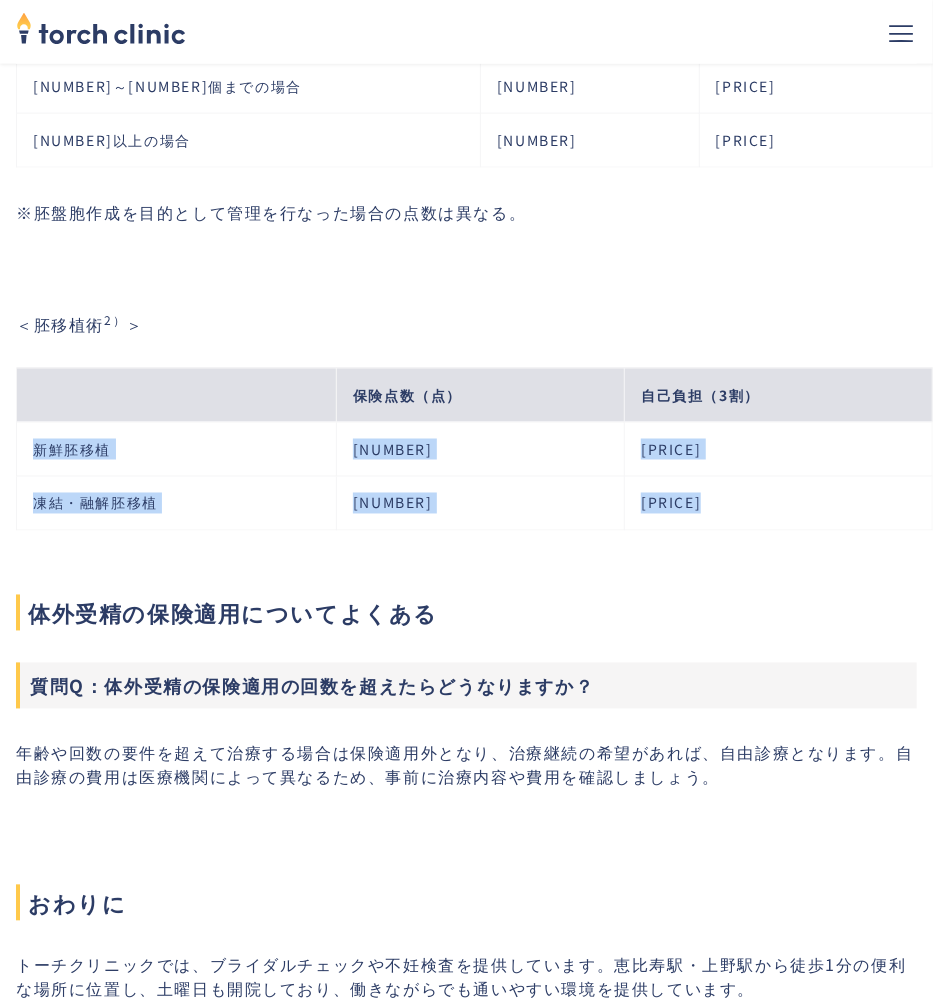 drag, startPoint x: 30, startPoint y: 452, endPoint x: 922, endPoint y: 521, distance: 894.66473 